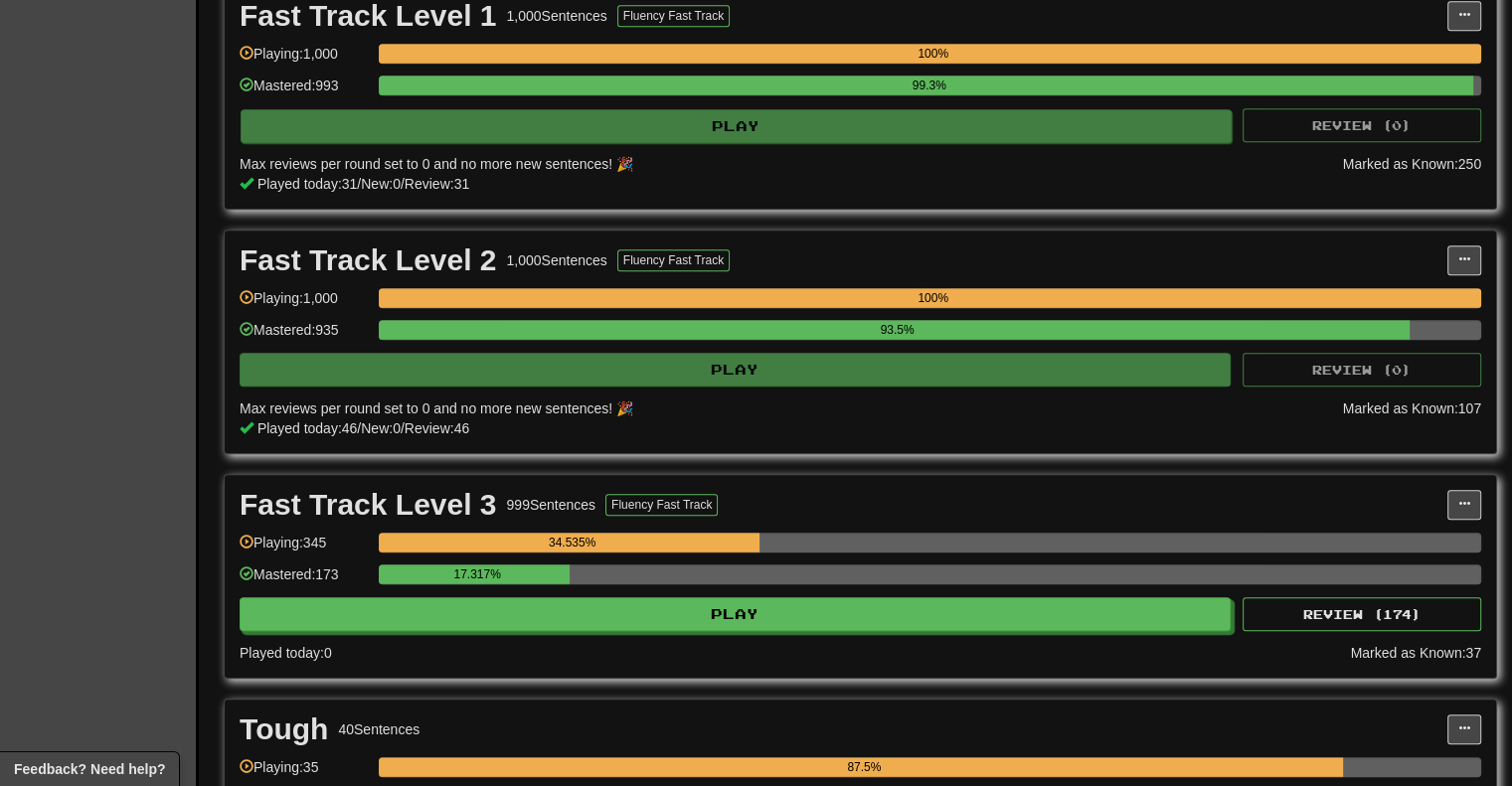 scroll, scrollTop: 2087, scrollLeft: 0, axis: vertical 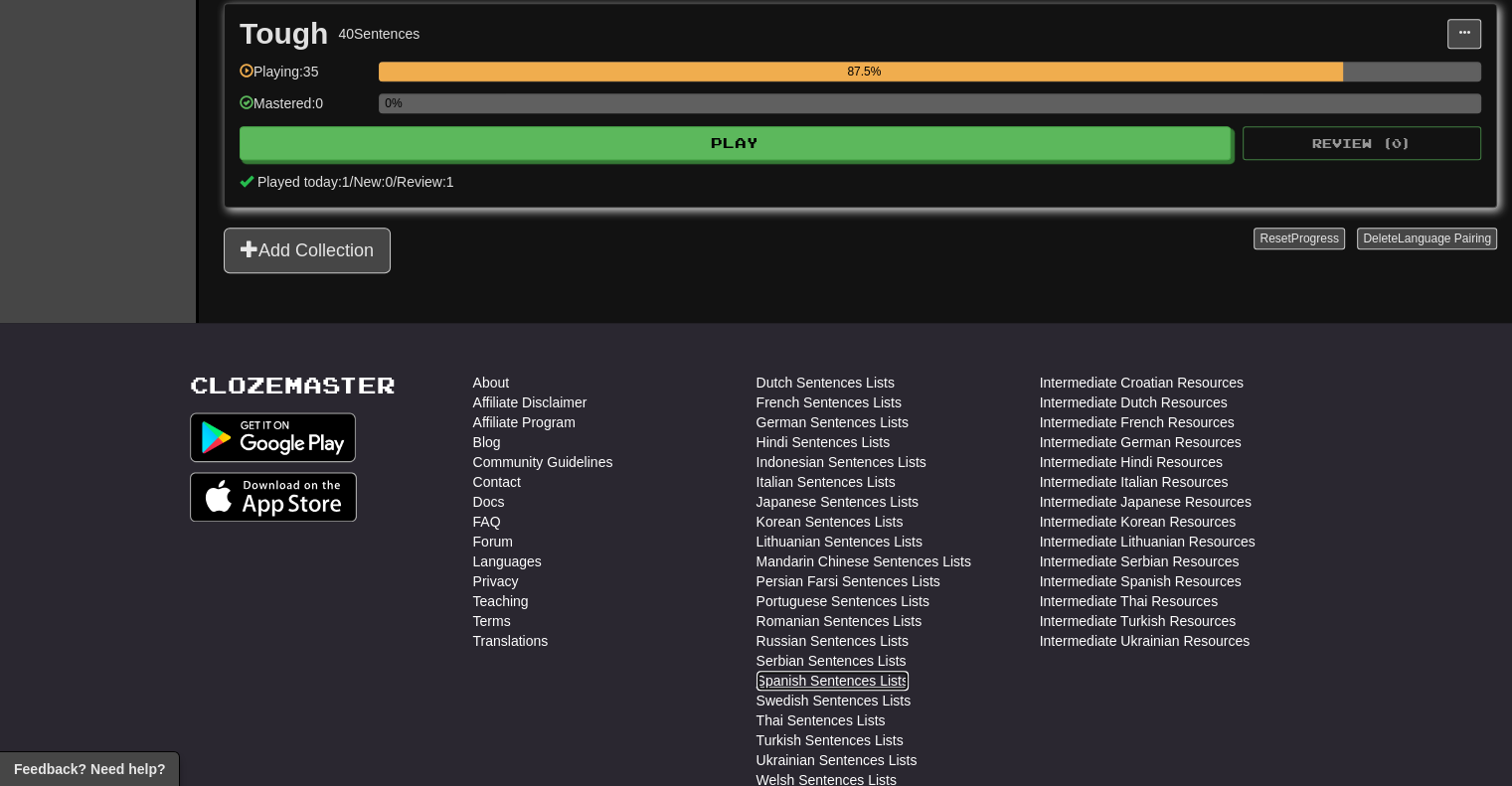 click on "Spanish Sentences Lists" at bounding box center (832, 681) 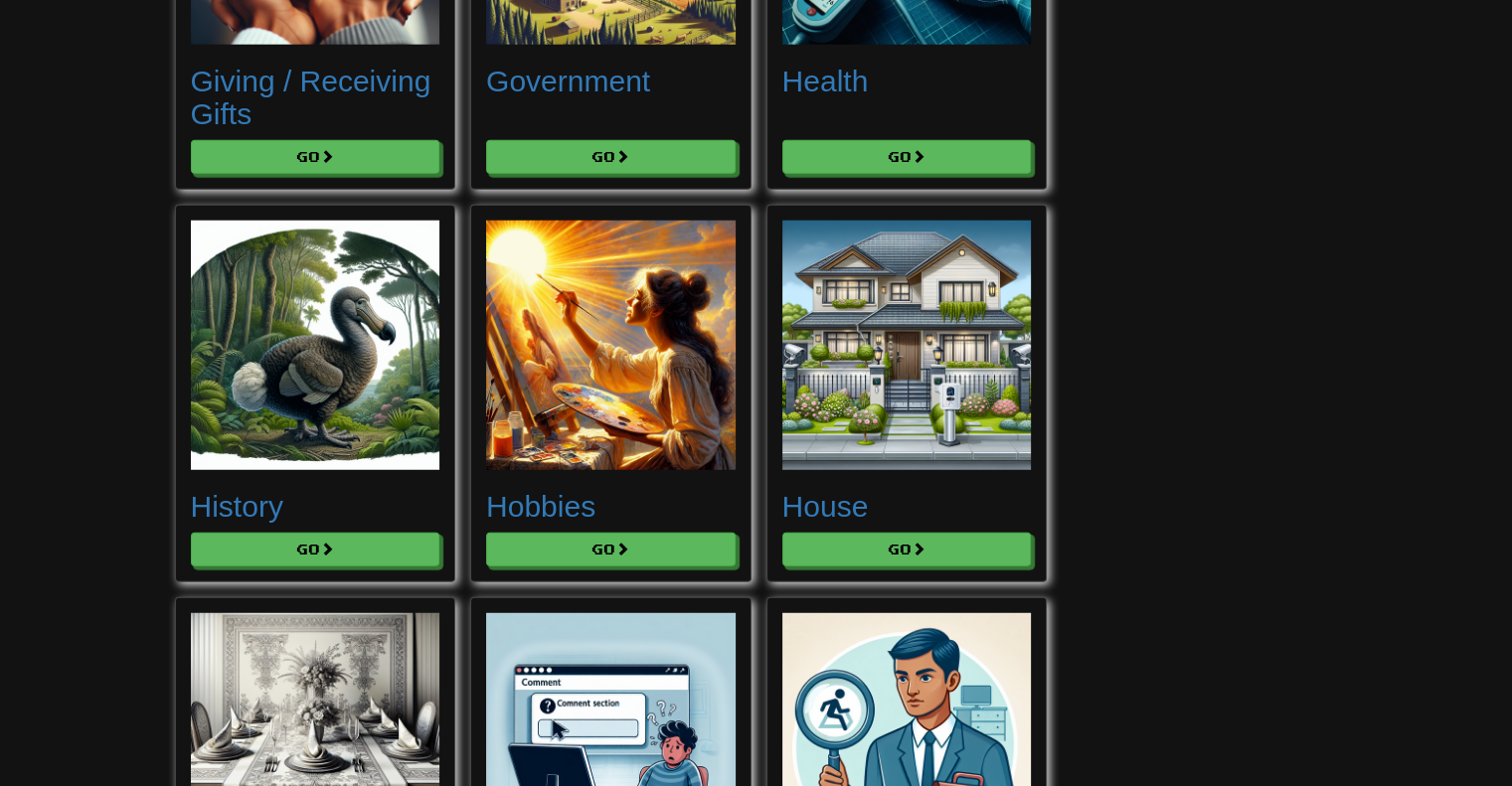 scroll, scrollTop: 5266, scrollLeft: 0, axis: vertical 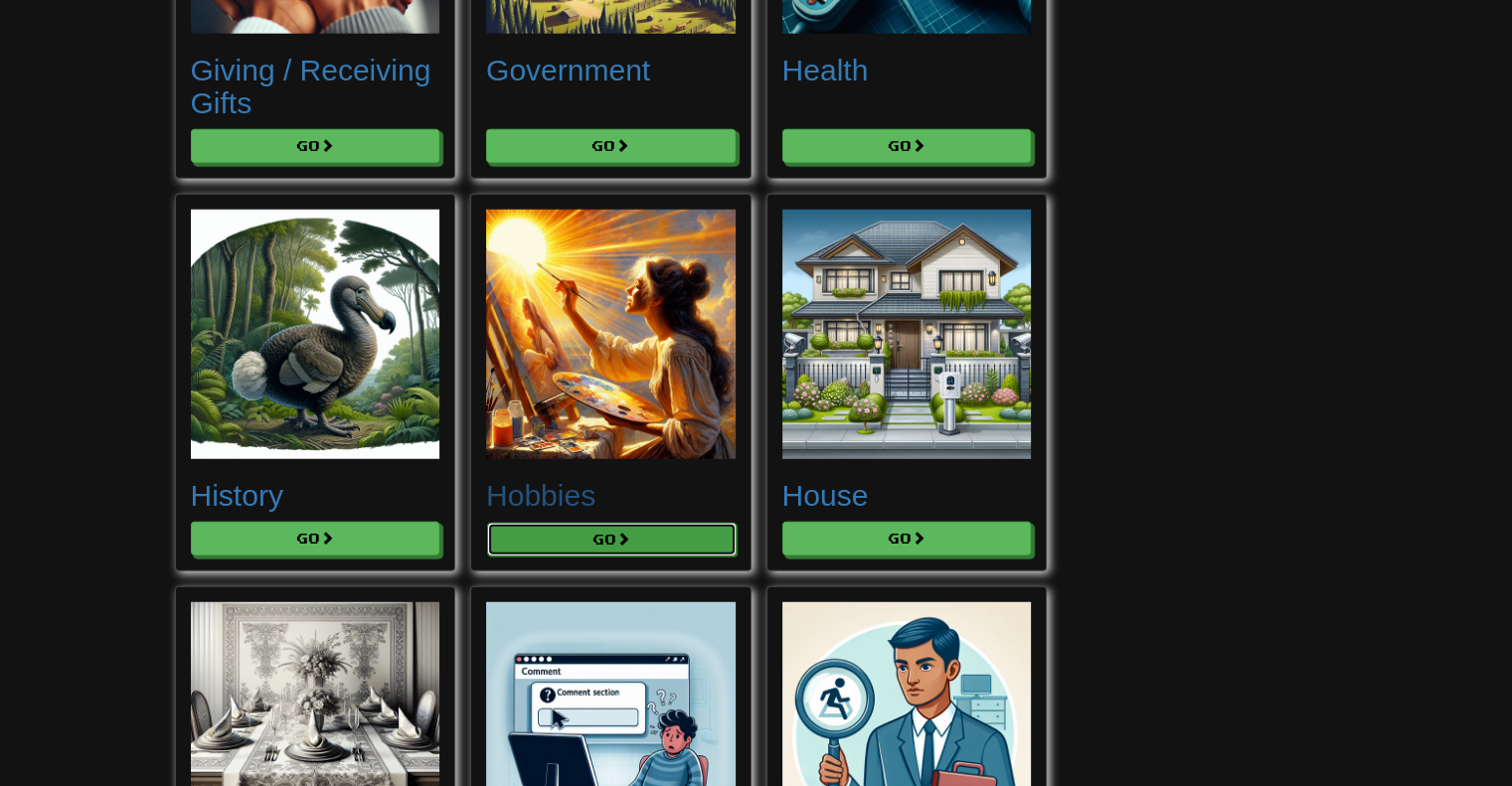 click on "Go" at bounding box center (611, 540) 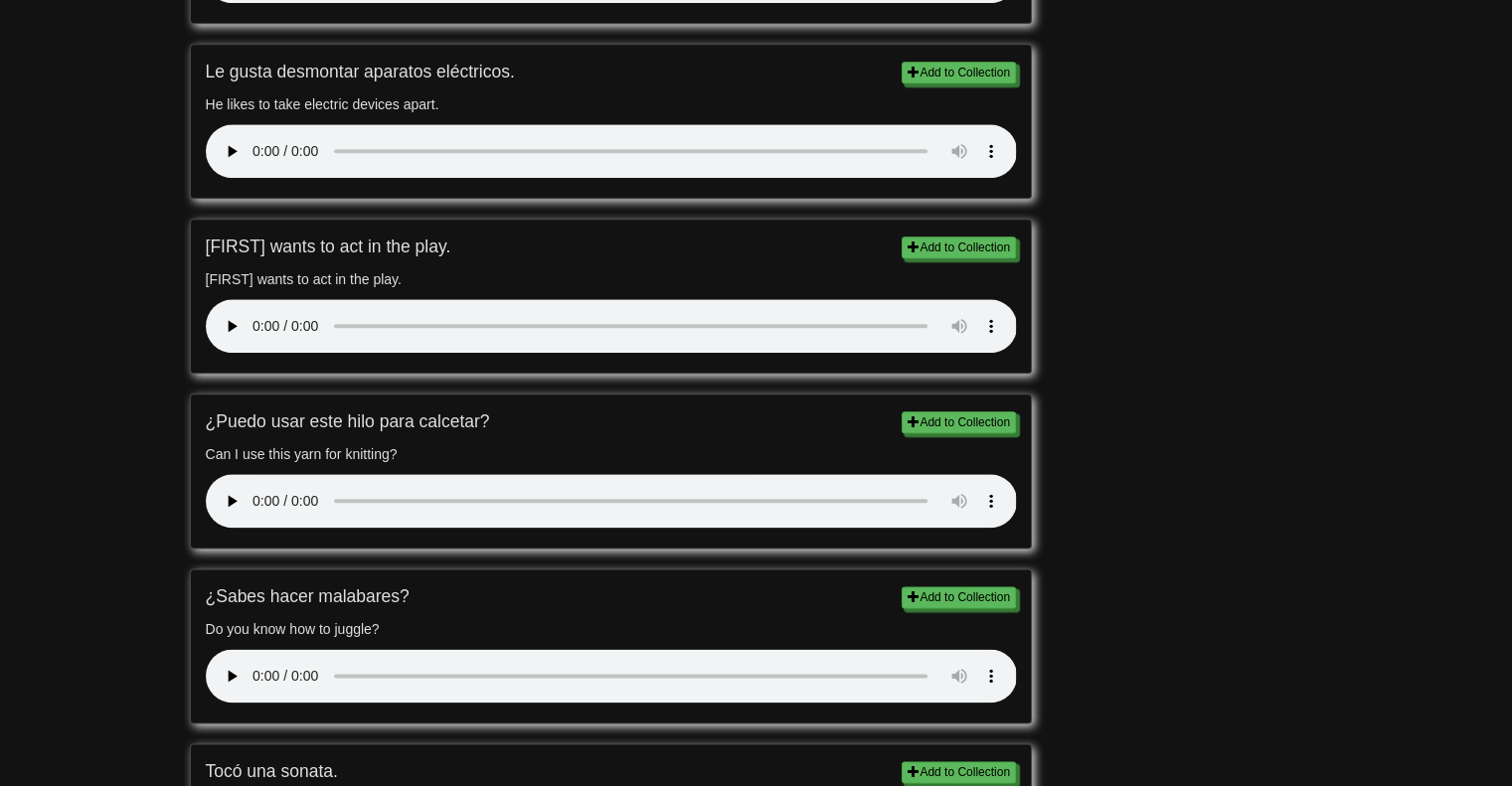 scroll, scrollTop: 2683, scrollLeft: 0, axis: vertical 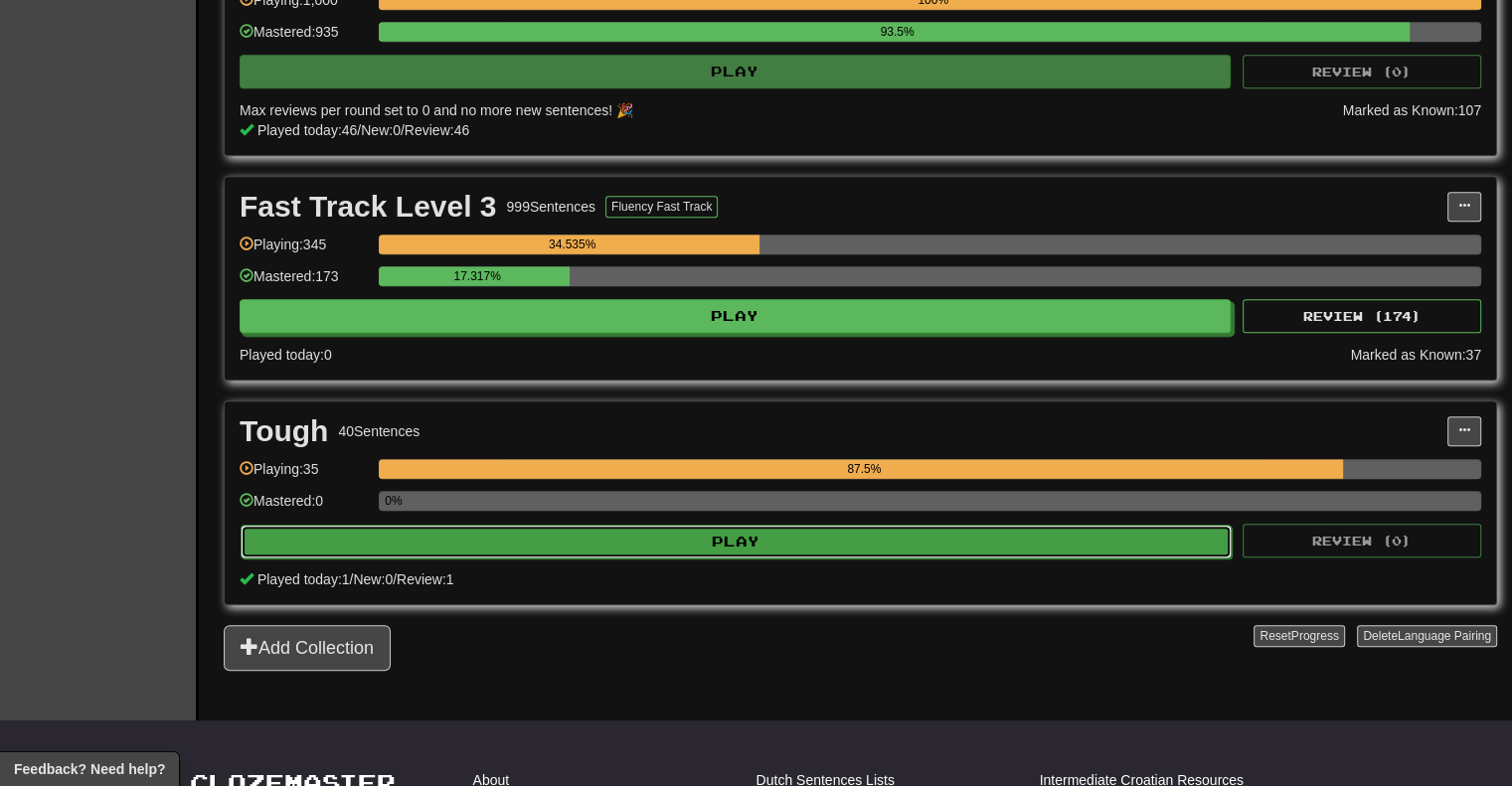 click on "Play" at bounding box center (736, 542) 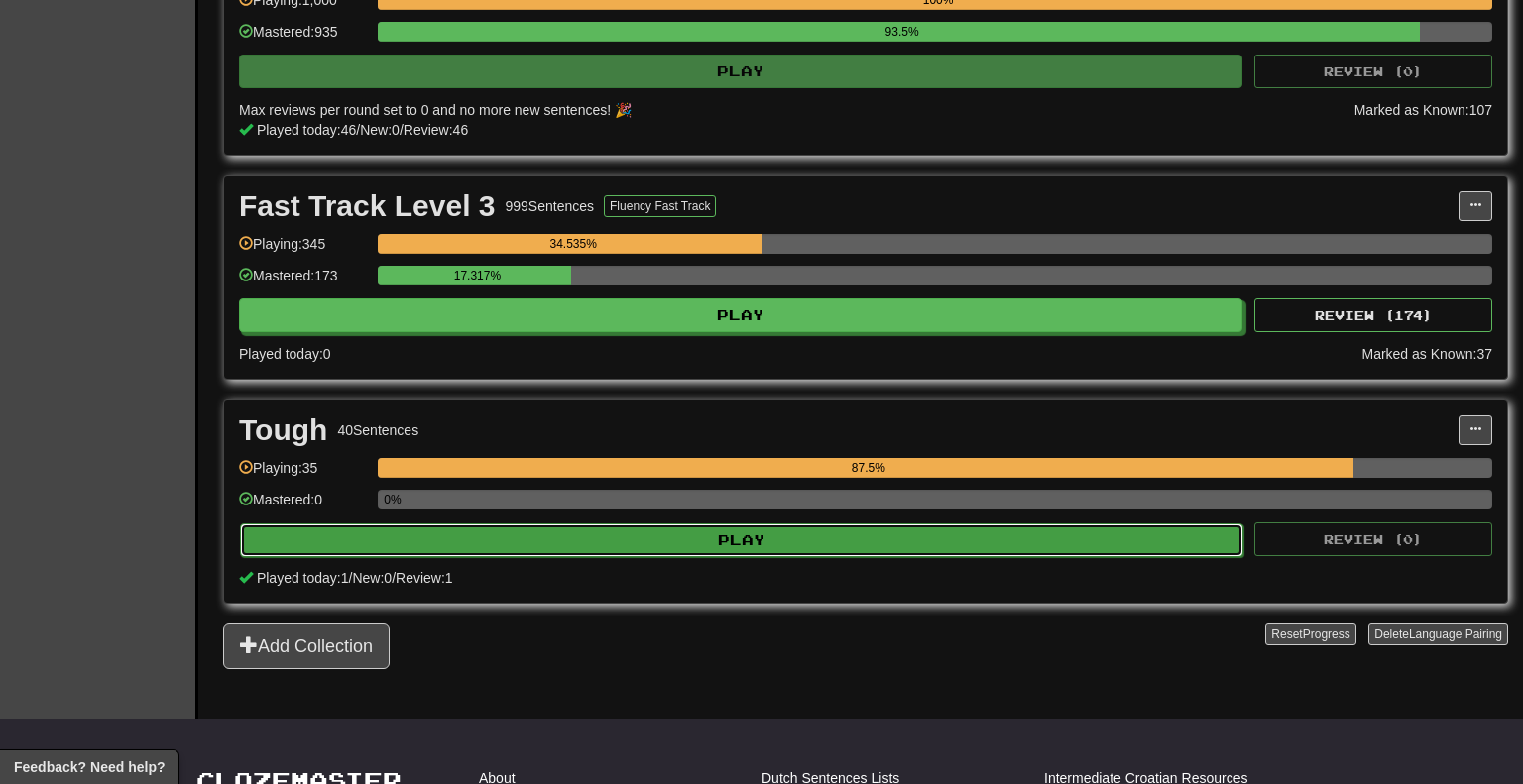 select on "********" 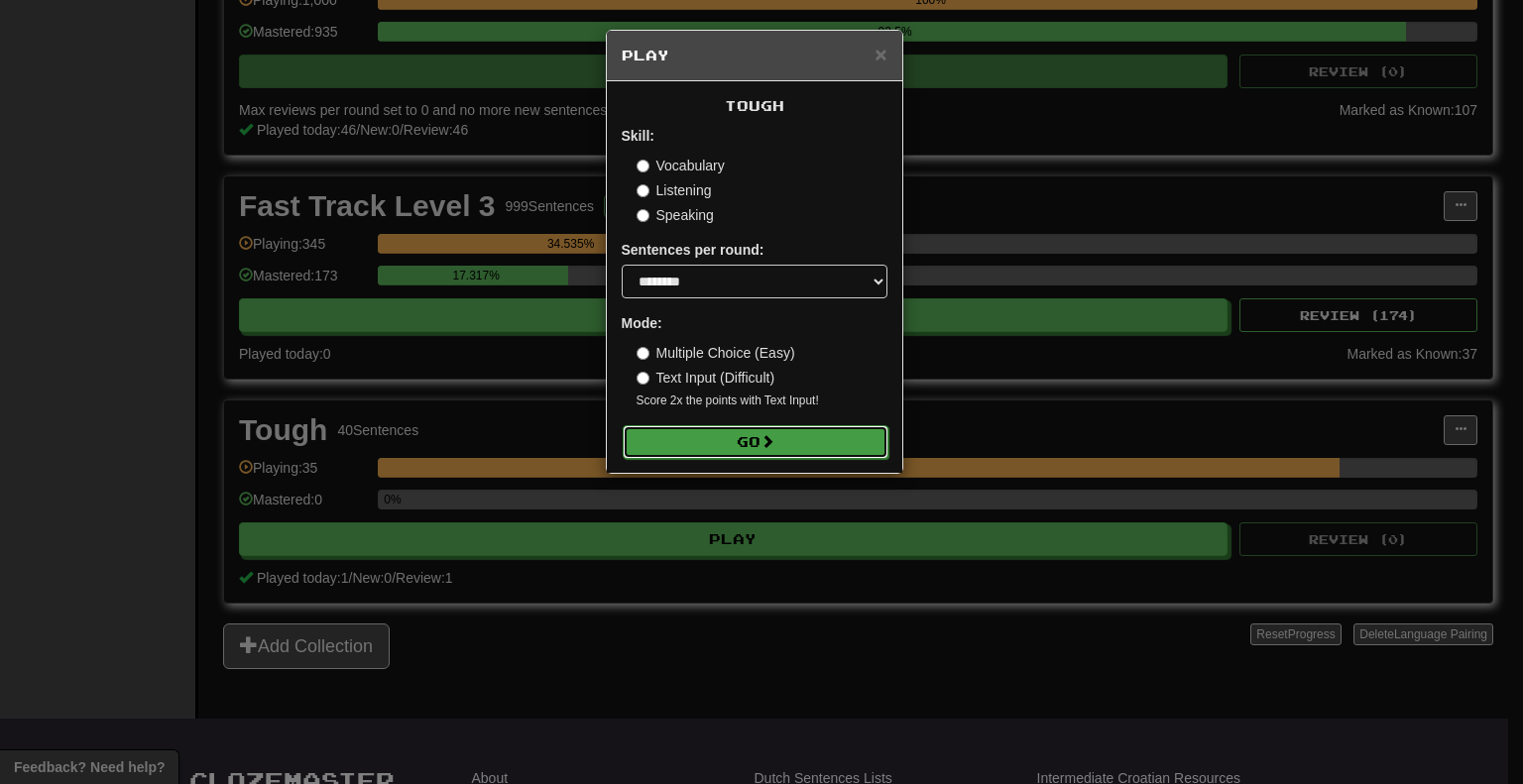 click on "Go" at bounding box center [756, 442] 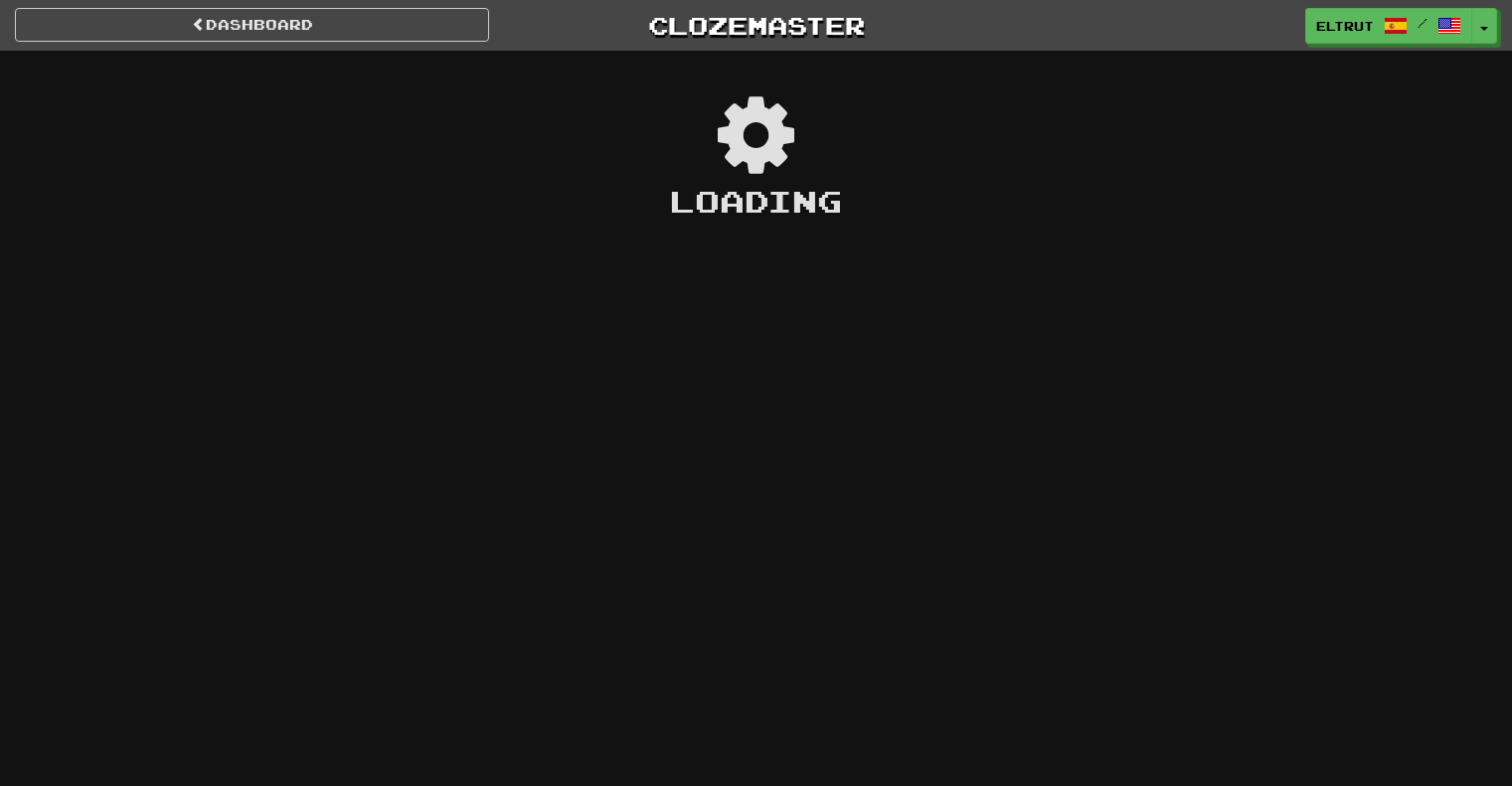 scroll, scrollTop: 0, scrollLeft: 0, axis: both 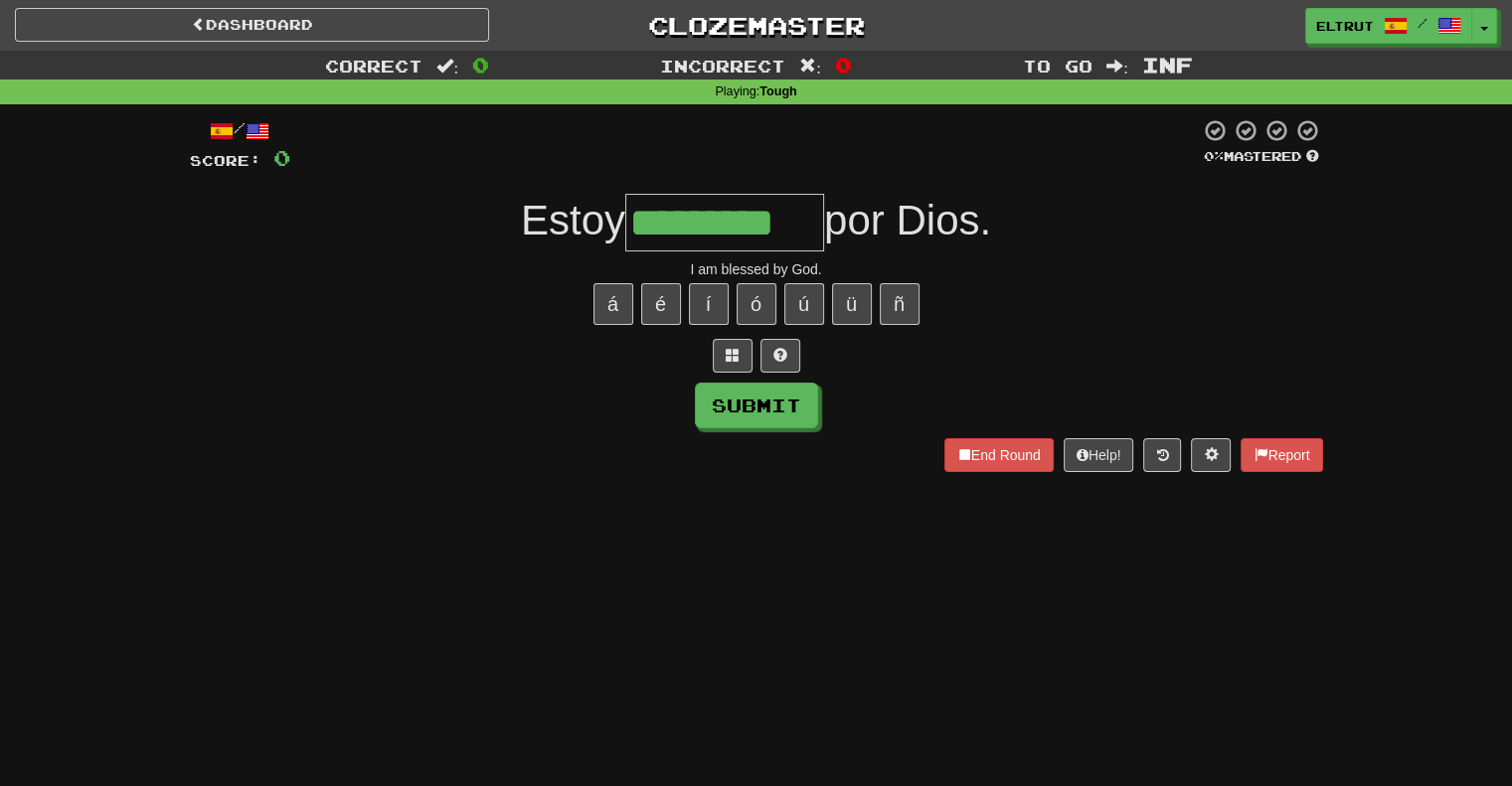 type on "*********" 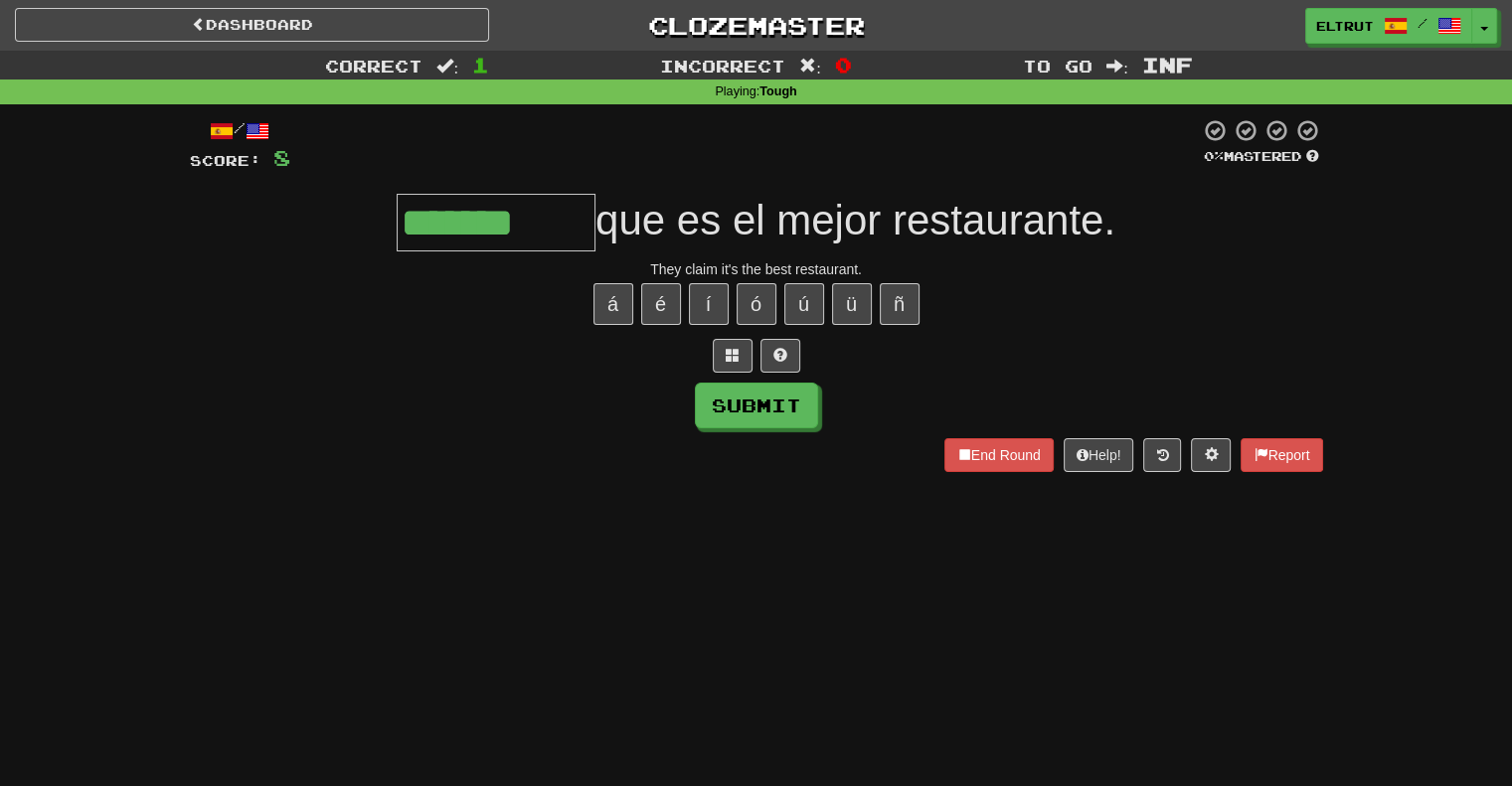 type on "*******" 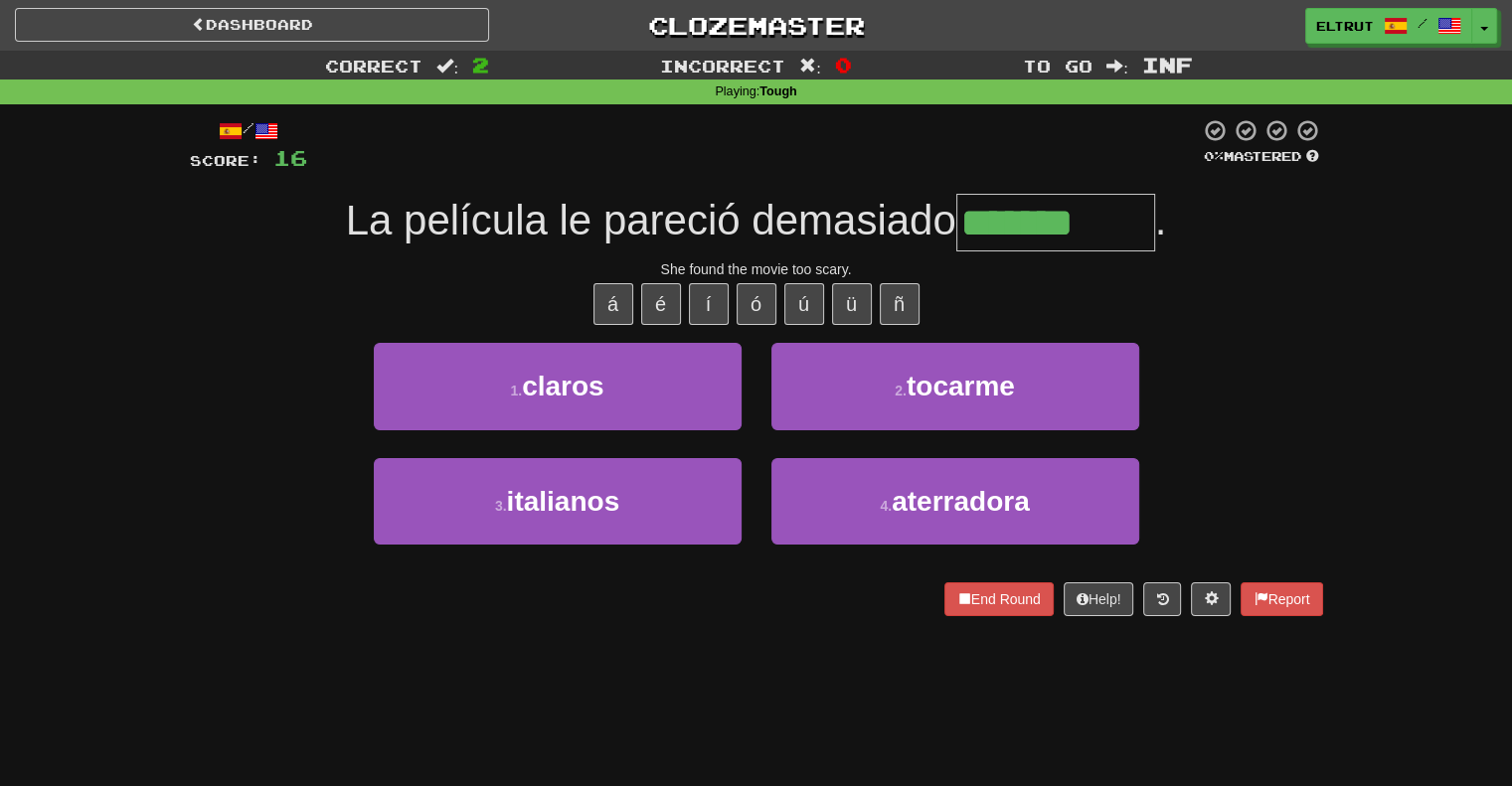 type on "**********" 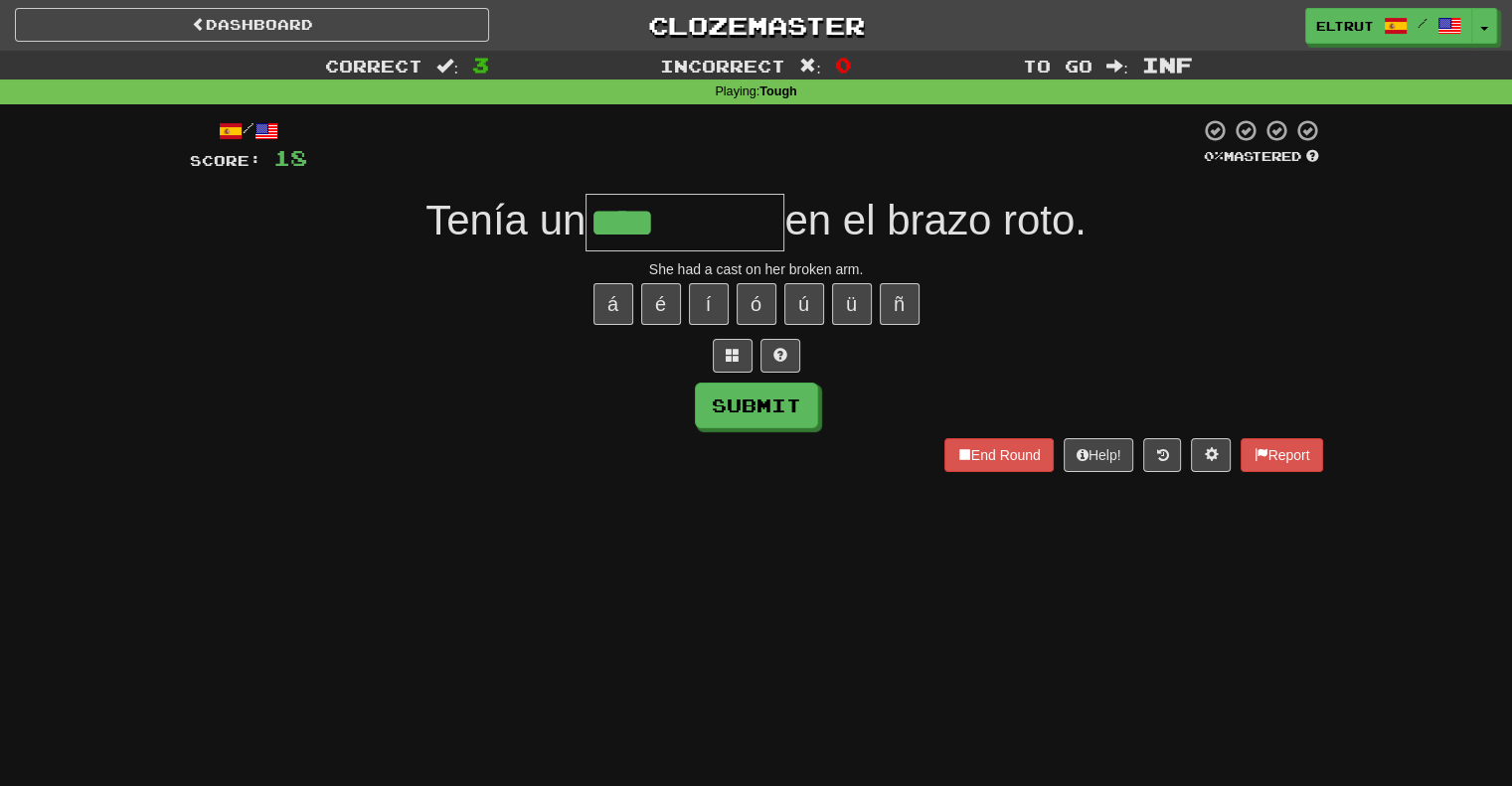 type on "****" 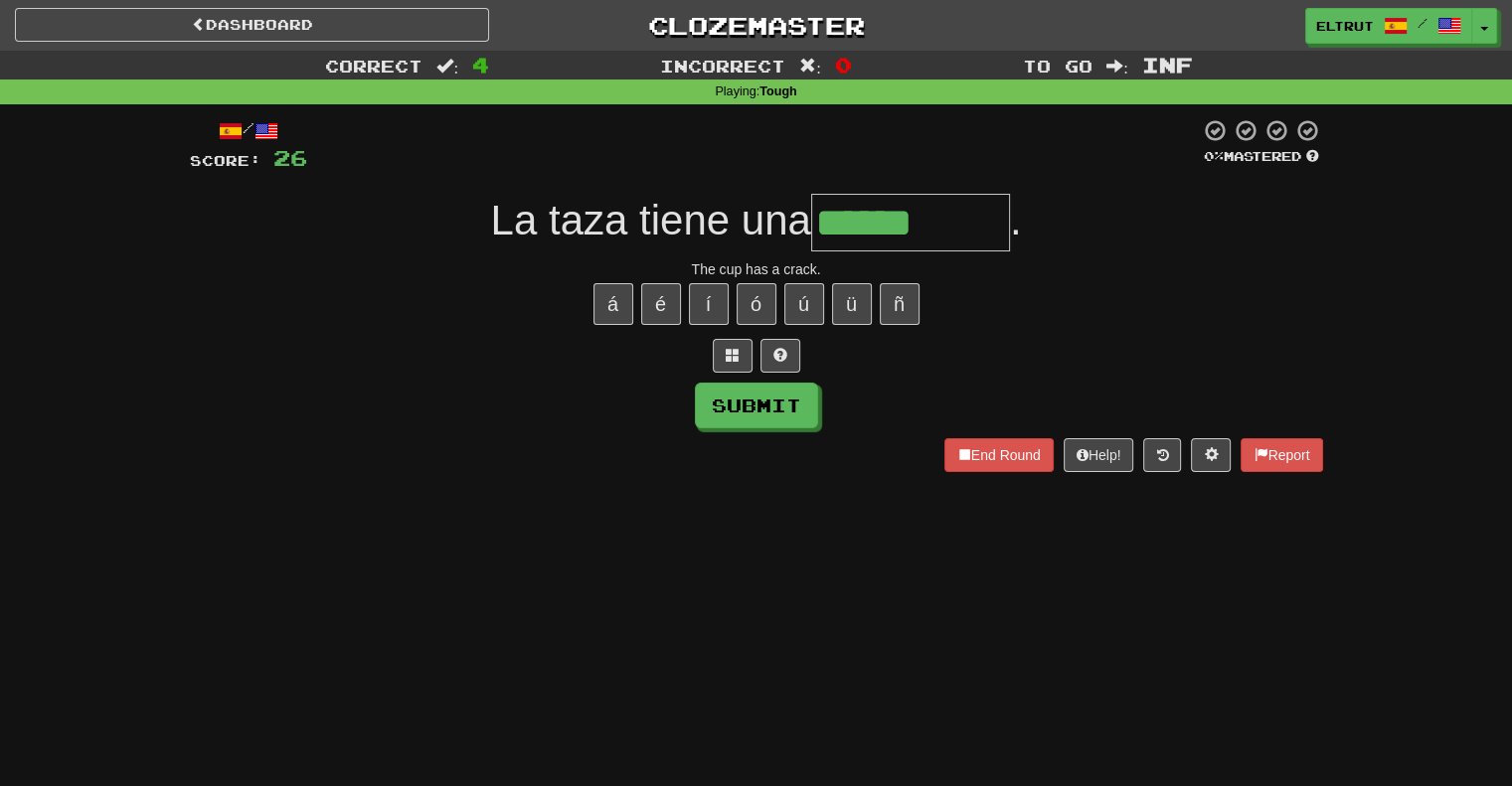 type on "******" 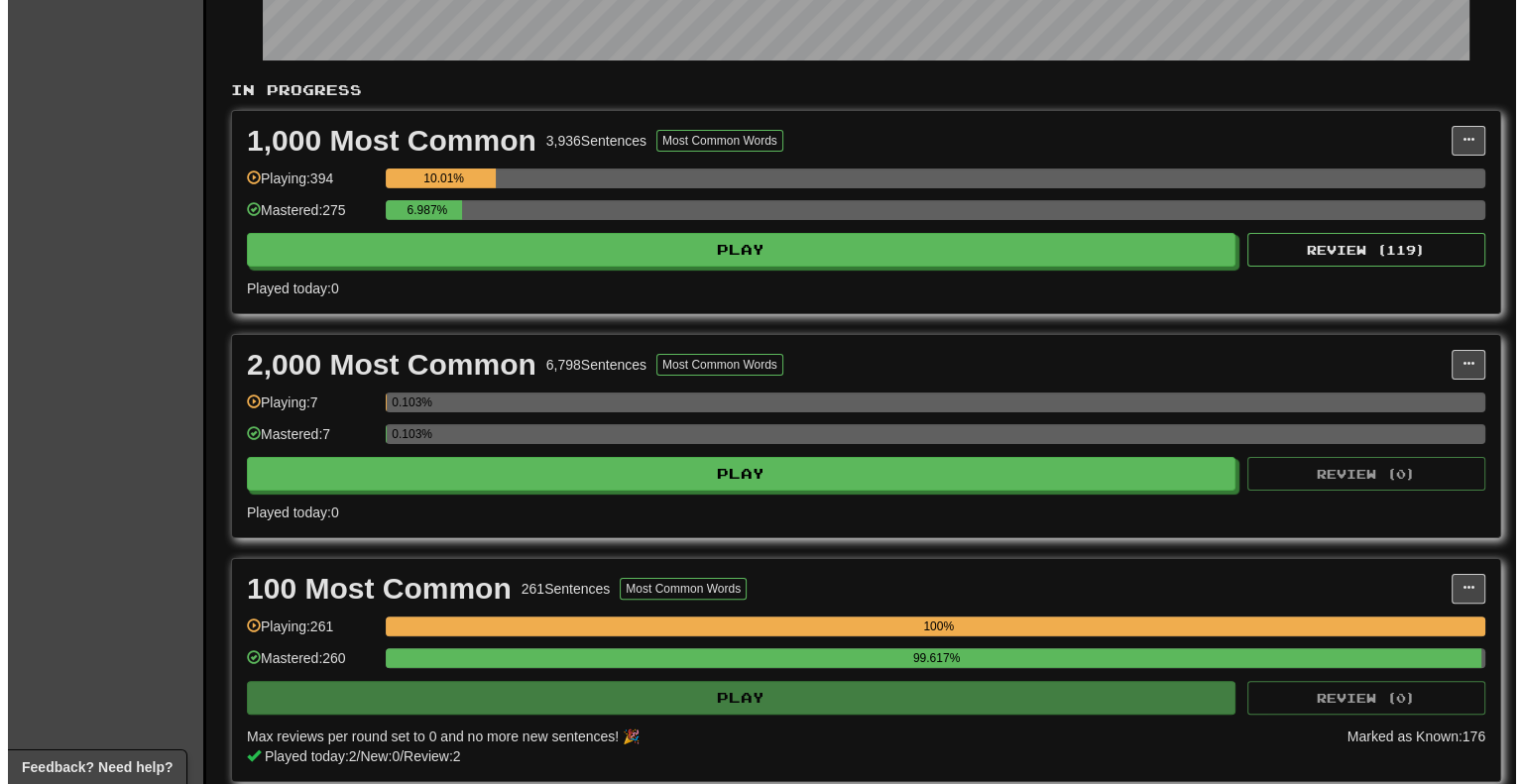 scroll, scrollTop: 297, scrollLeft: 0, axis: vertical 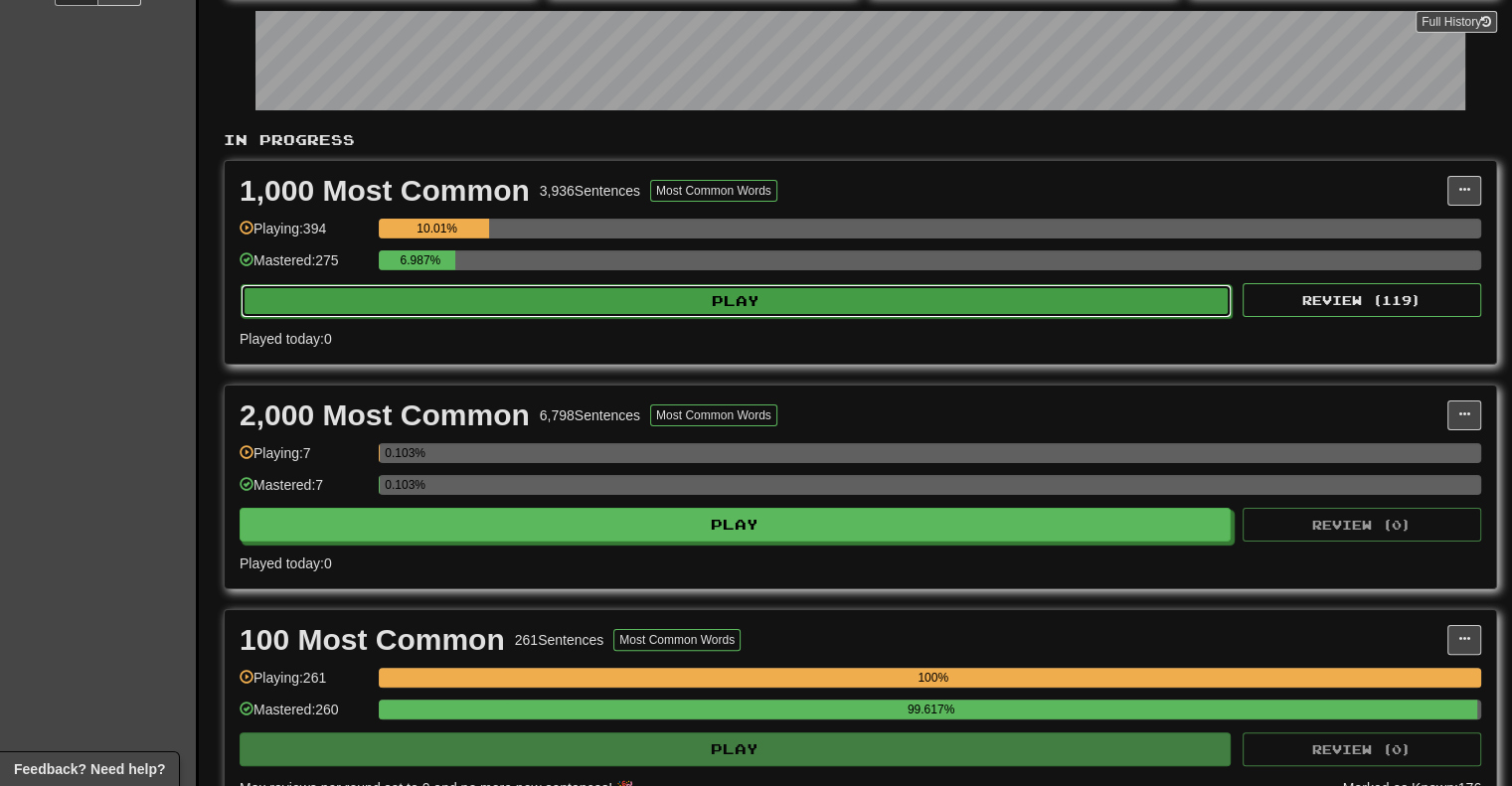 click on "Play" at bounding box center [736, 301] 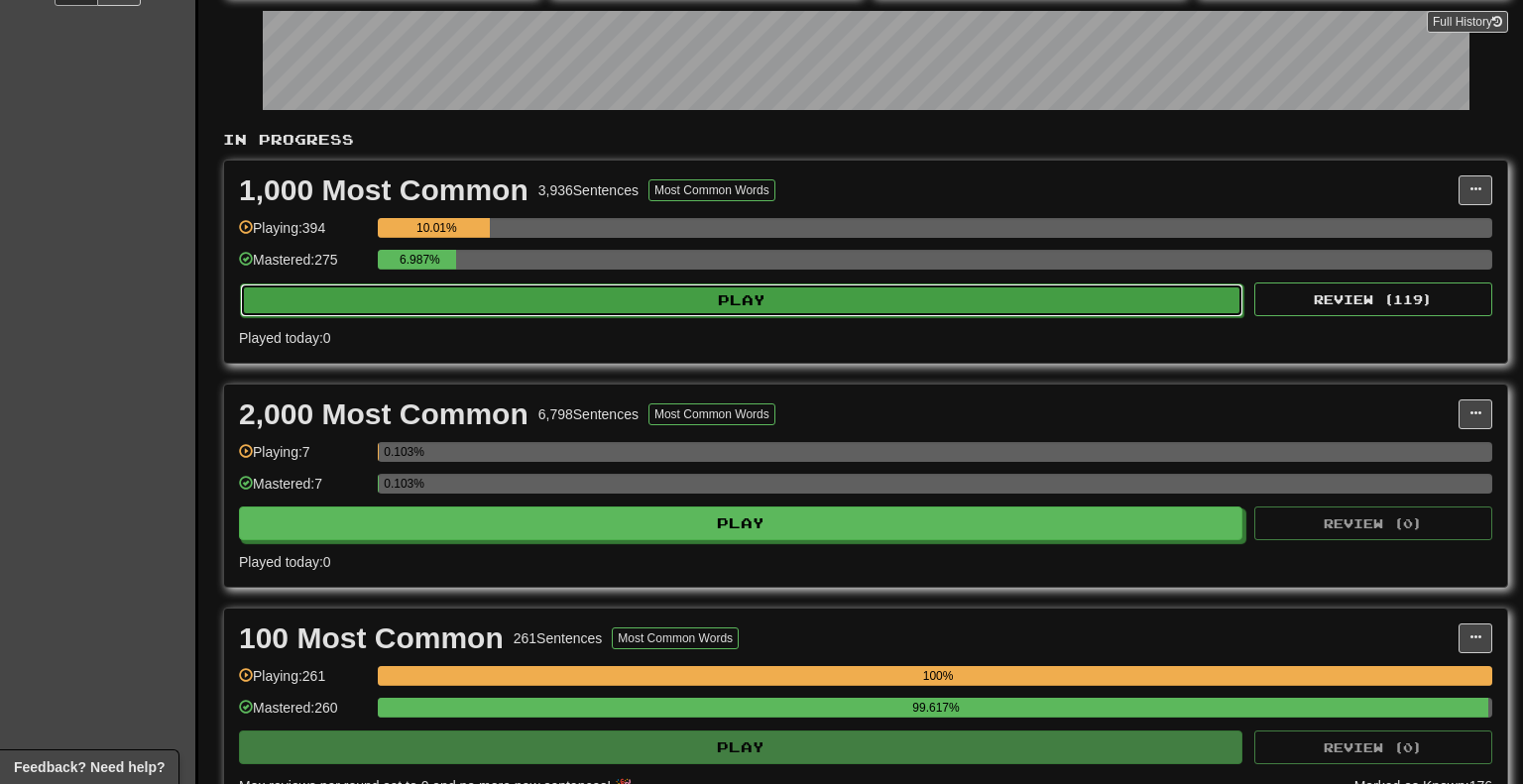 select on "********" 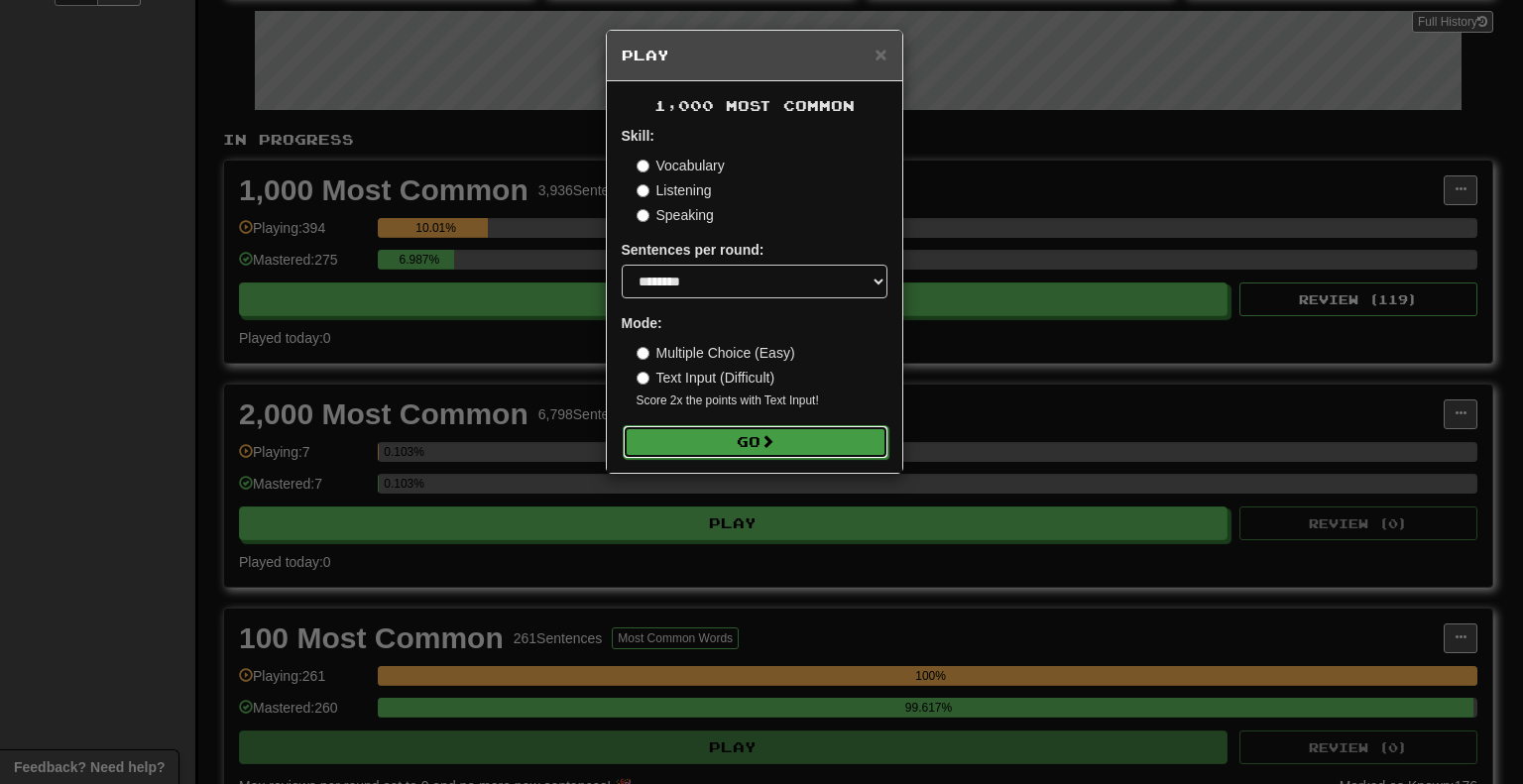 click at bounding box center (767, 441) 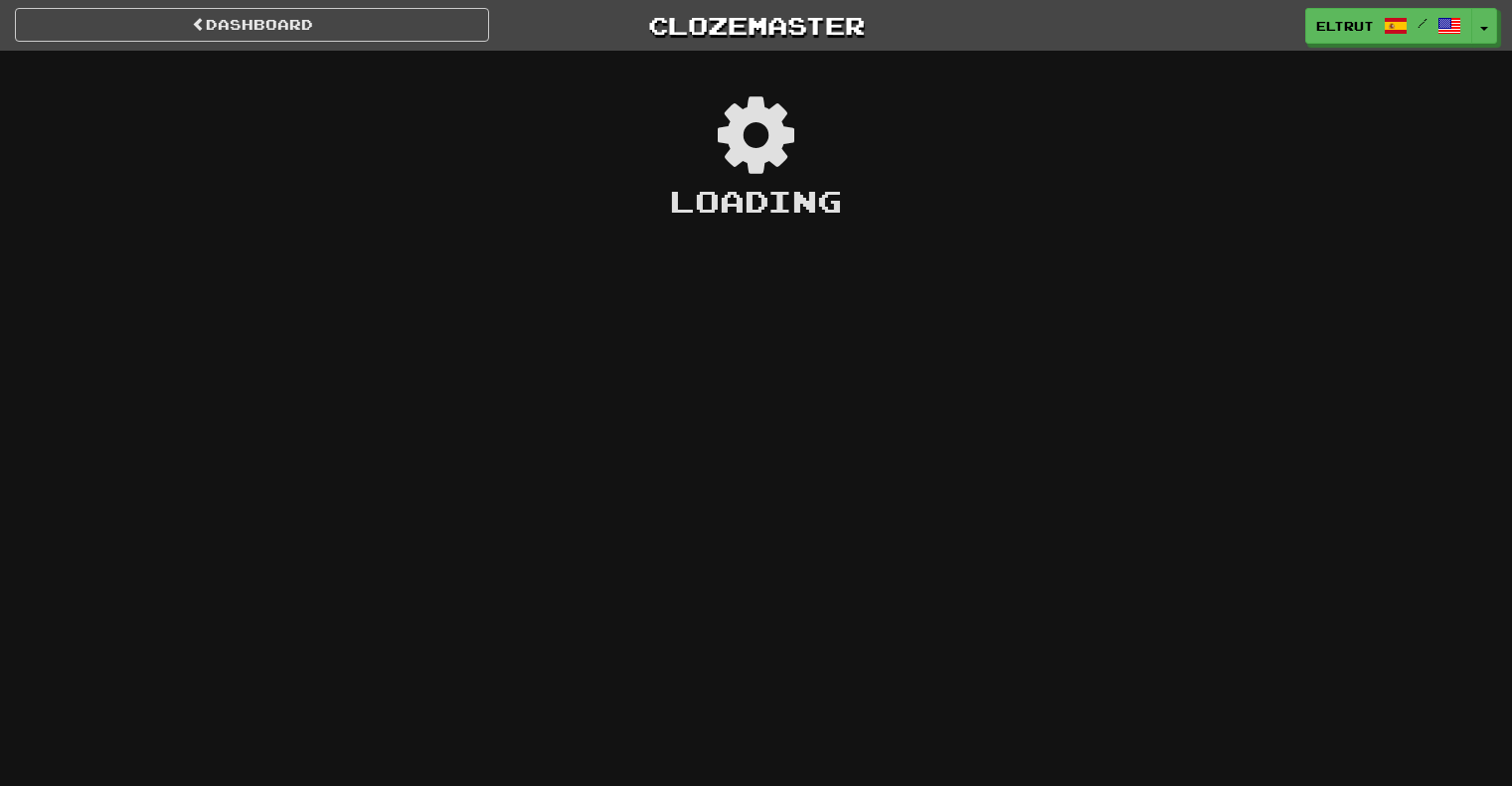 scroll, scrollTop: 0, scrollLeft: 0, axis: both 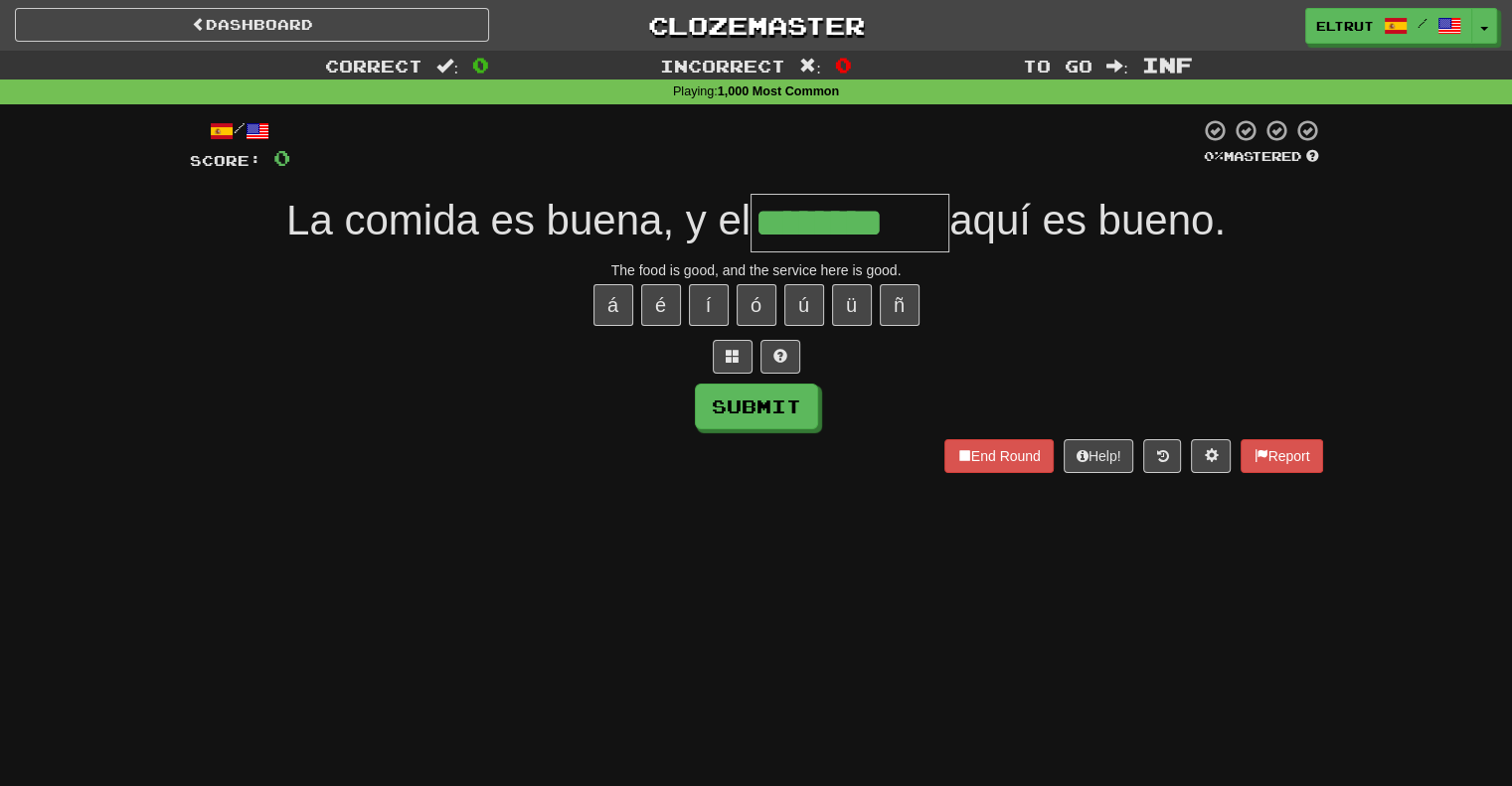 type on "********" 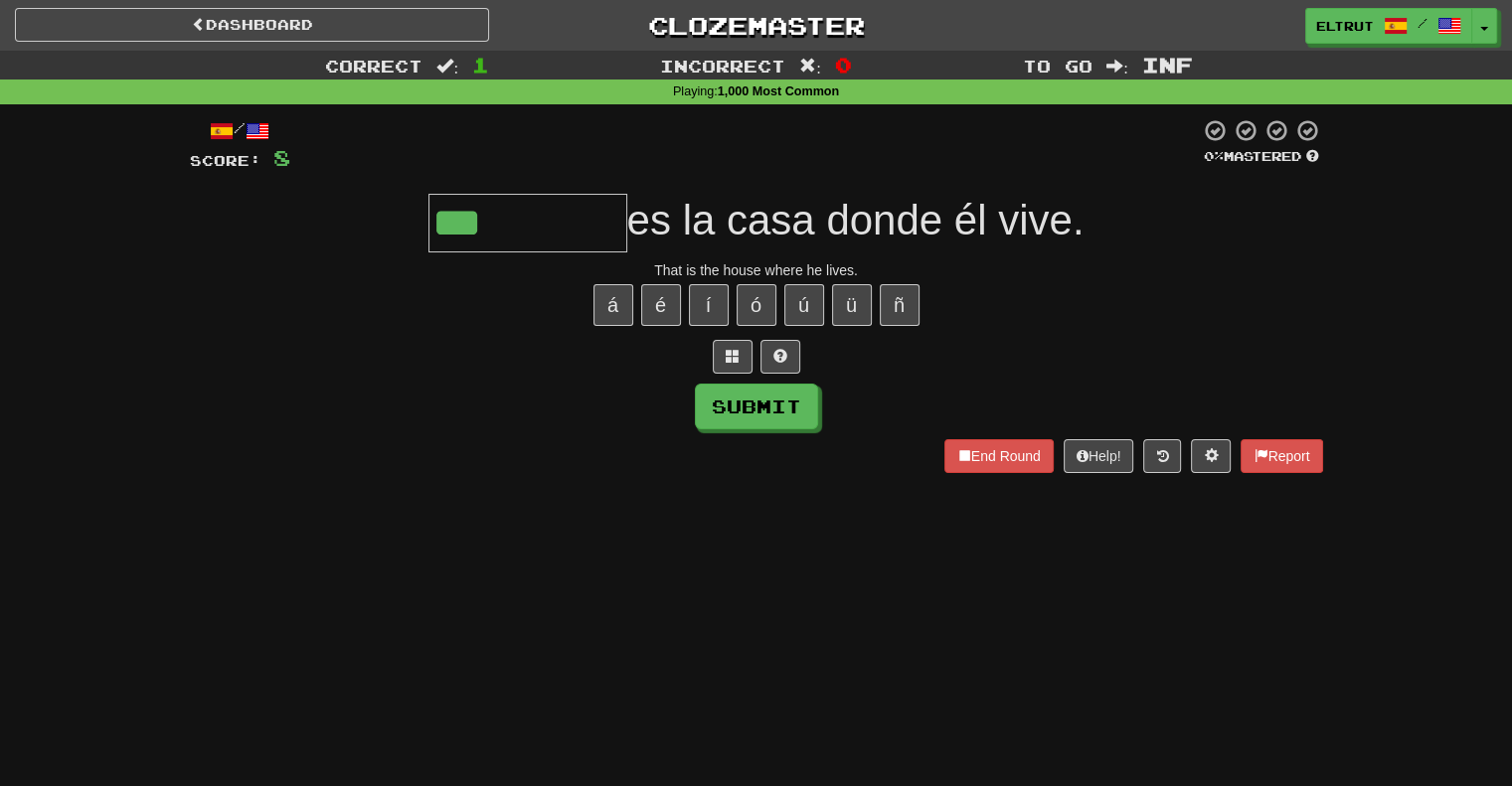 type on "***" 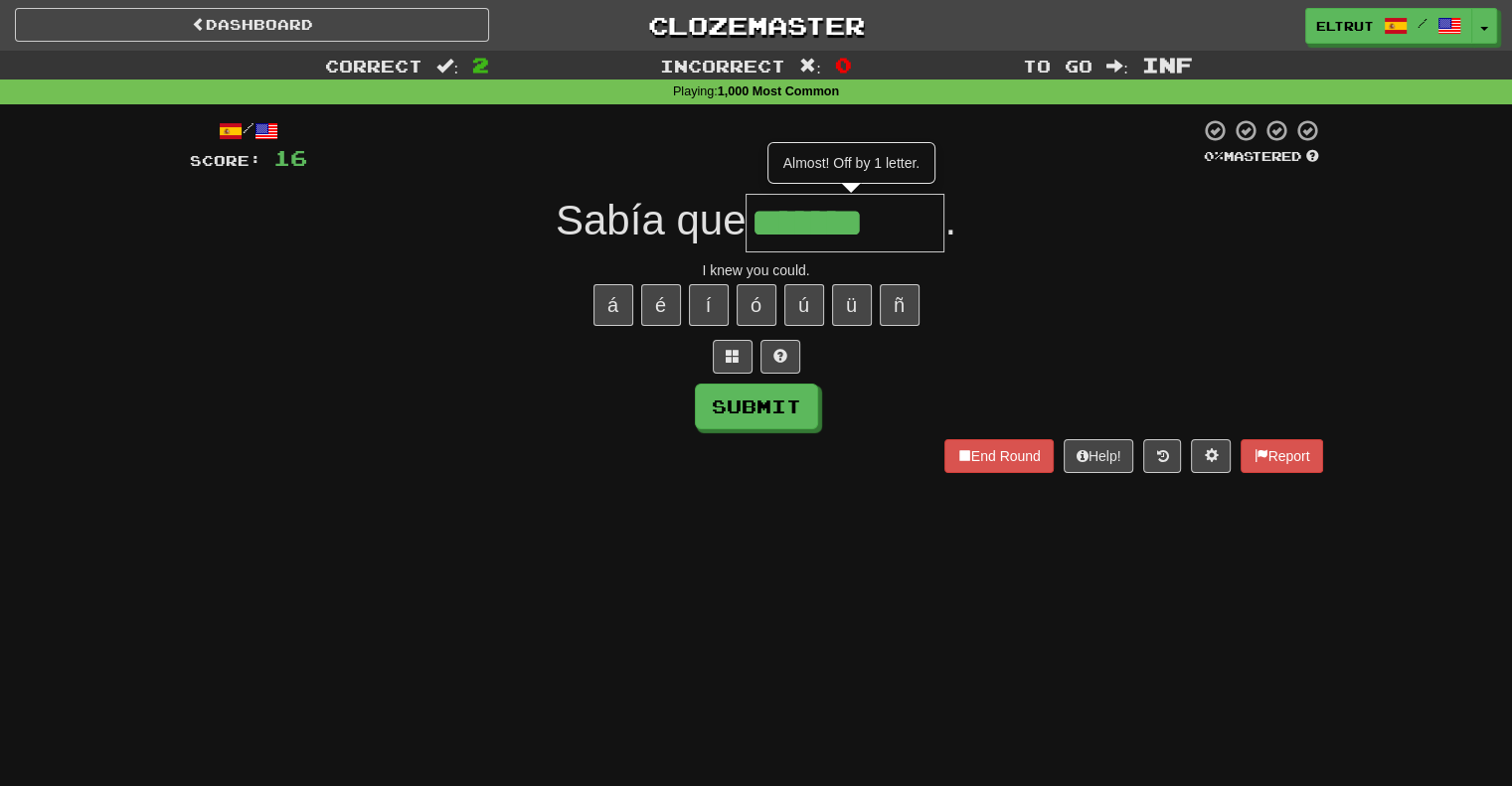 type on "*******" 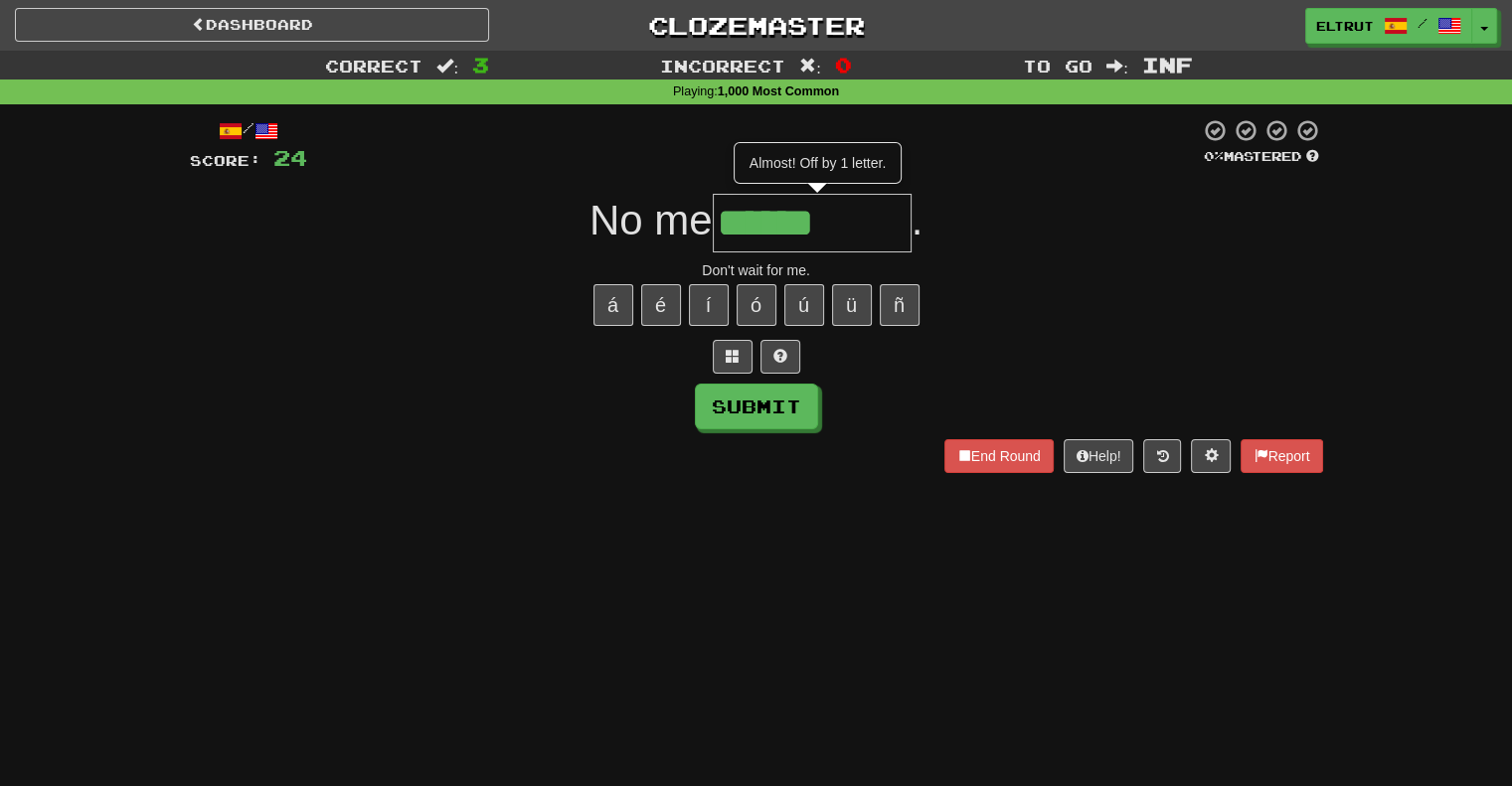 type on "******" 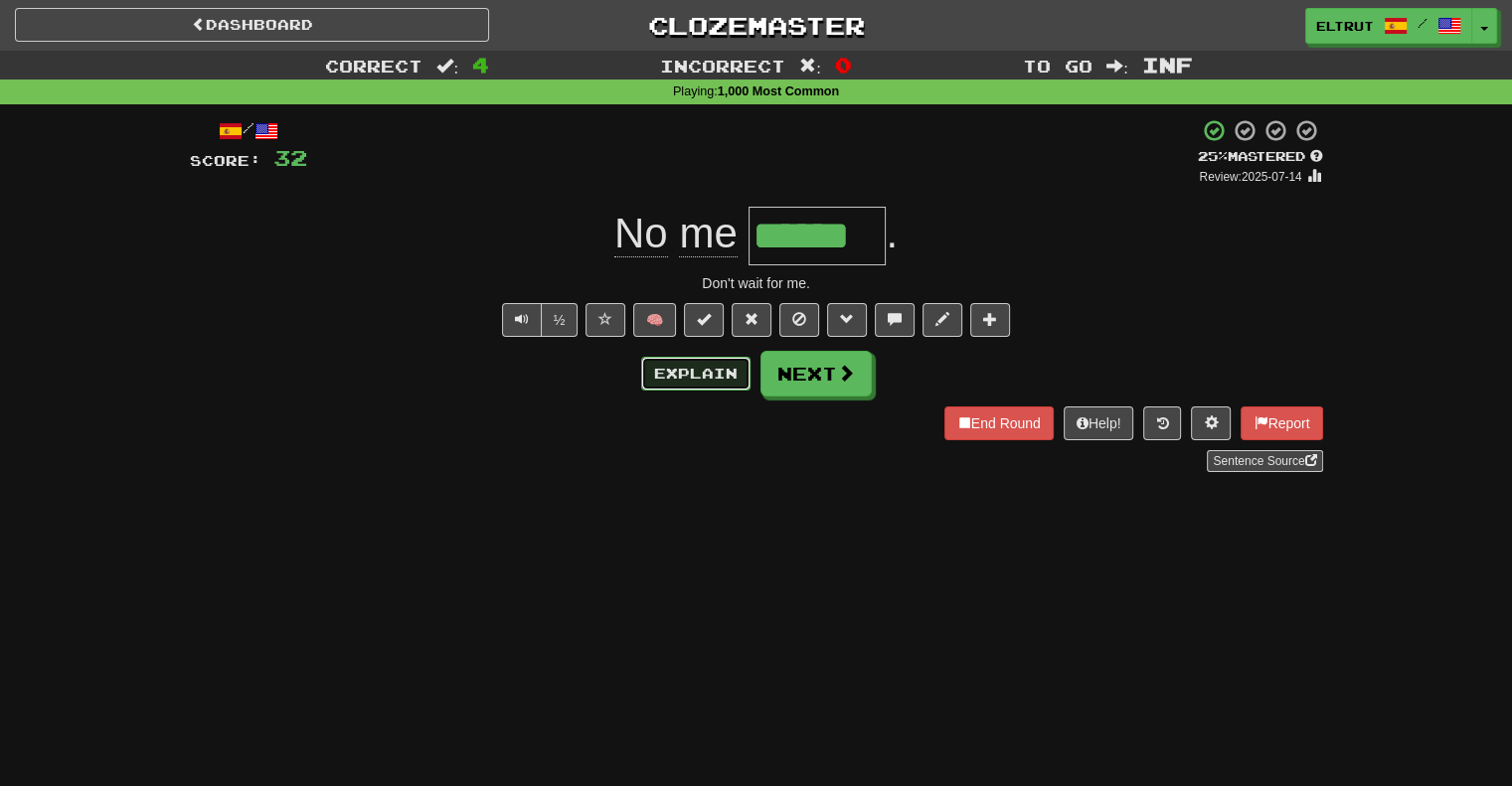 click on "Explain" at bounding box center (696, 374) 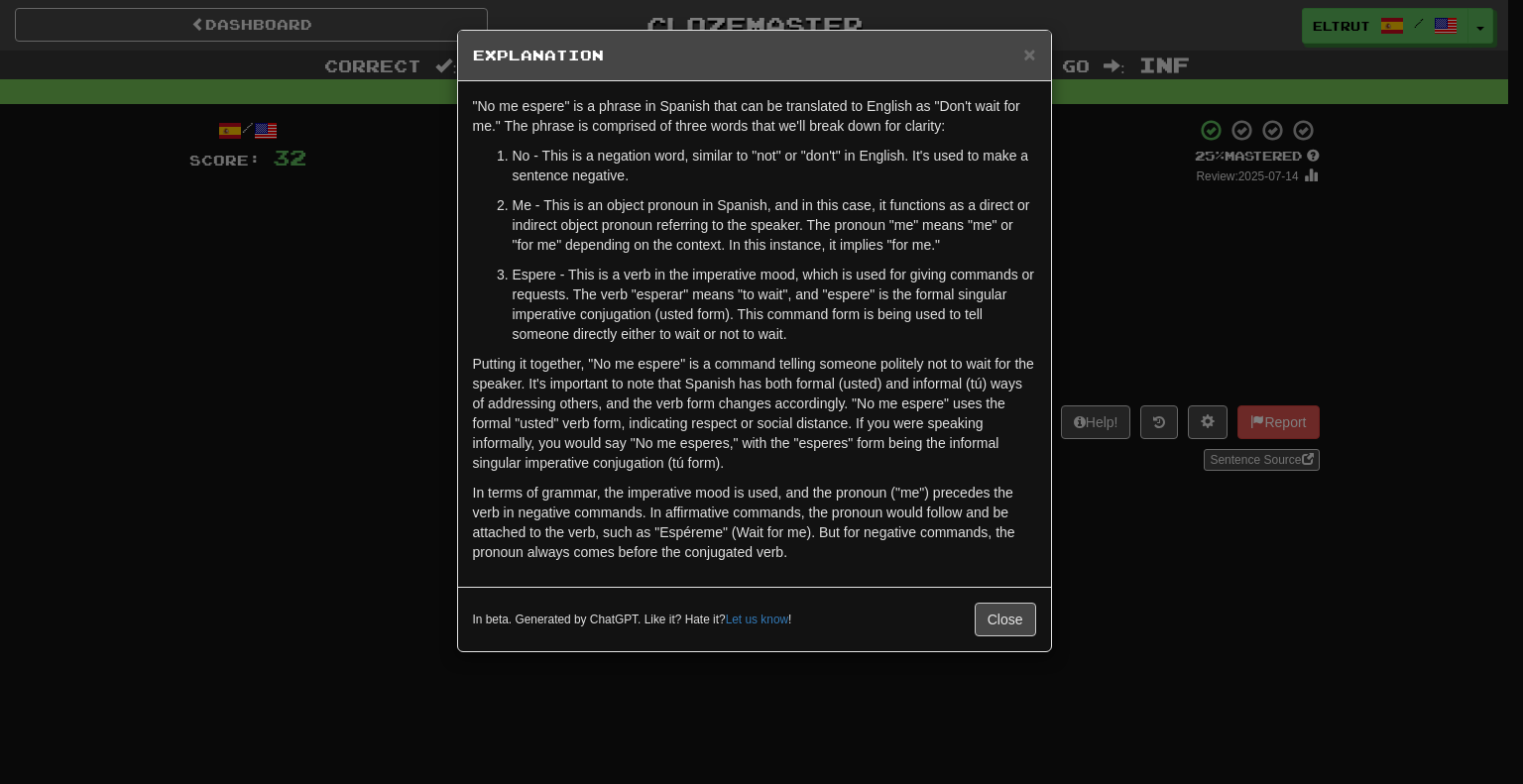 click on "Espere - This is a verb in the imperative mood, which is used for giving commands or requests. The verb "esperar" means "to wait", and "espere" is the formal singular imperative conjugation (usted form). This command form is being used to tell someone directly either to wait or not to wait." at bounding box center (774, 304) 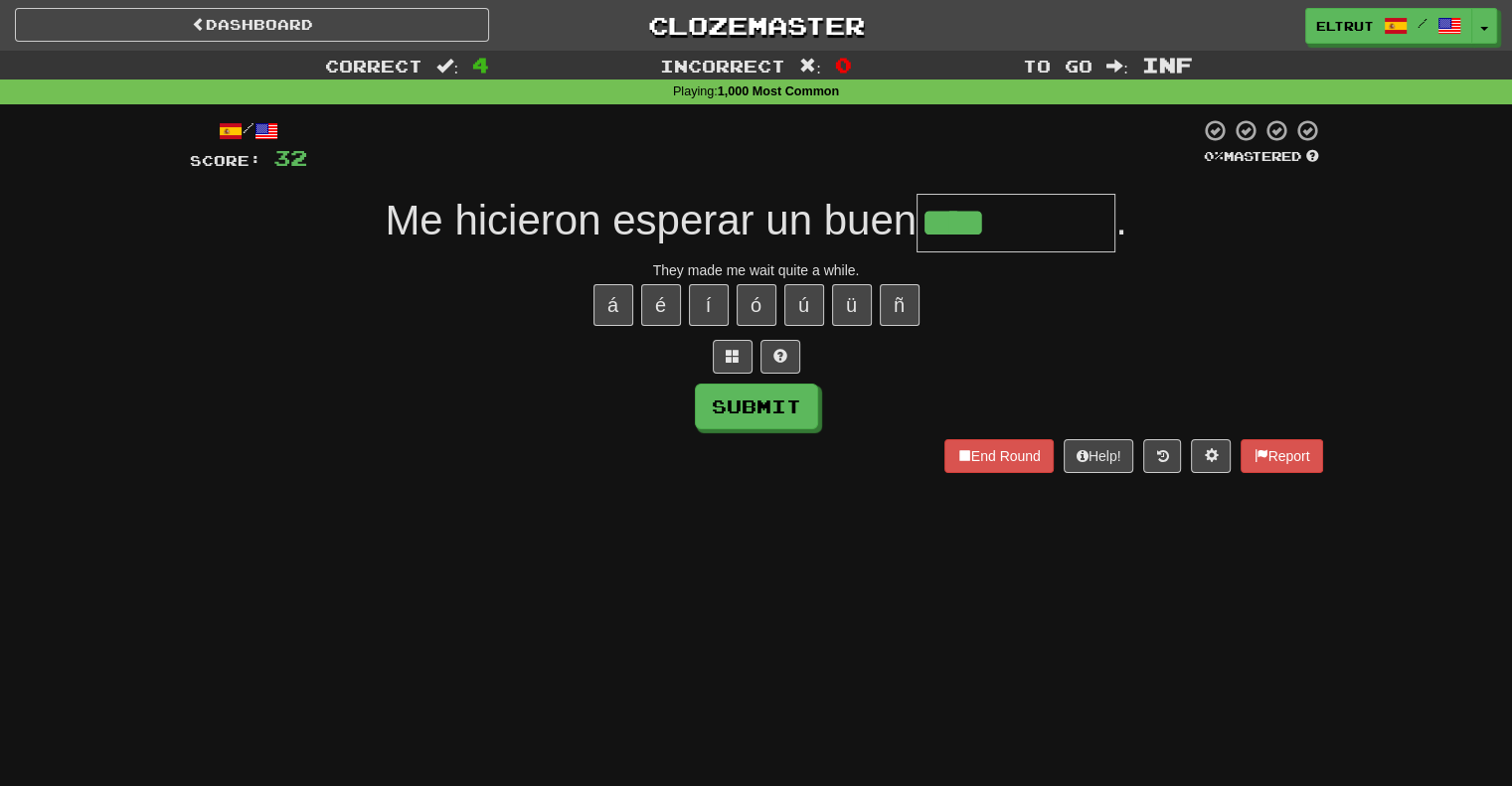 type on "****" 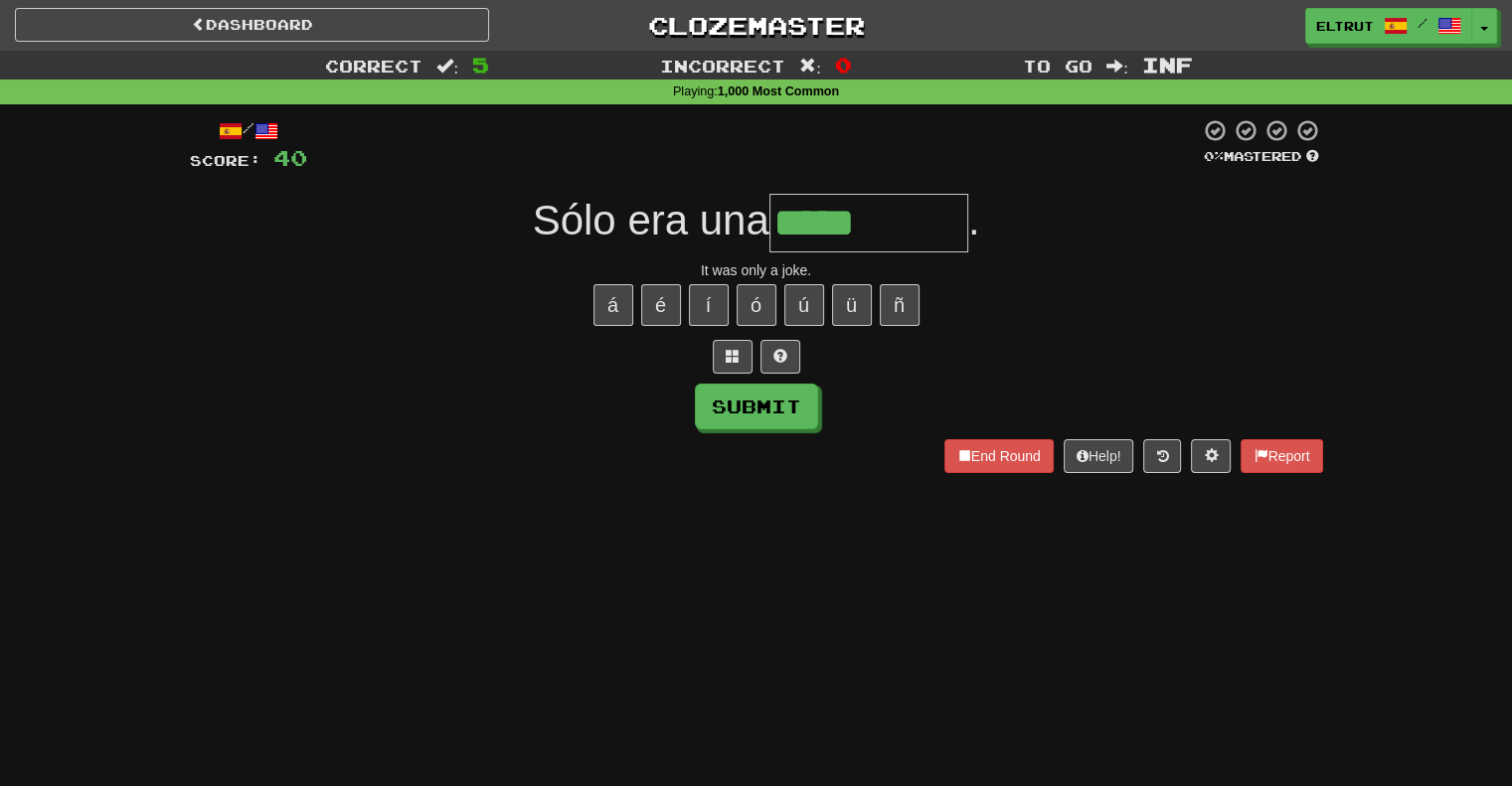 type on "*****" 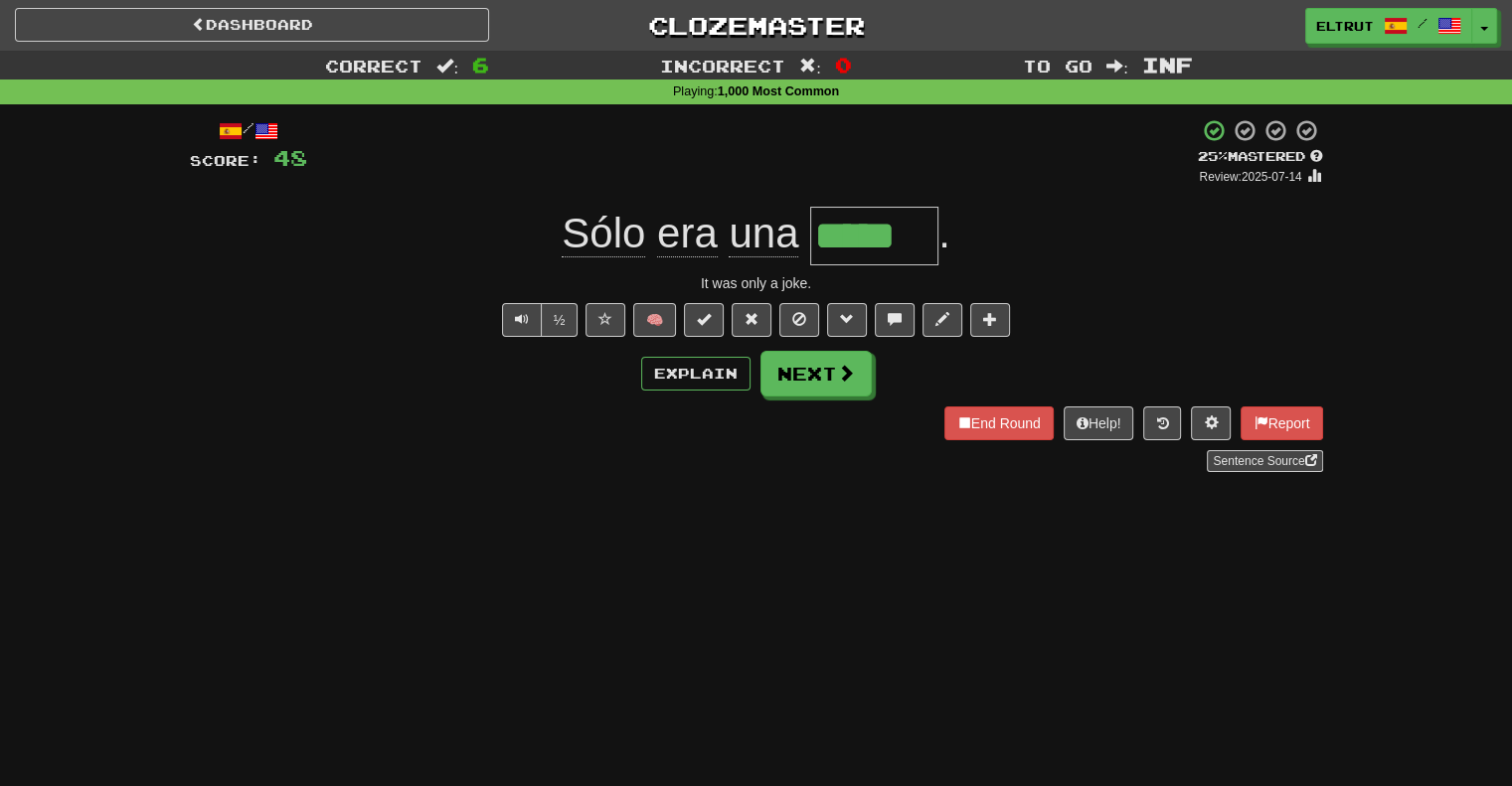 click on "Sólo   era   una   ***** ." at bounding box center [756, 236] 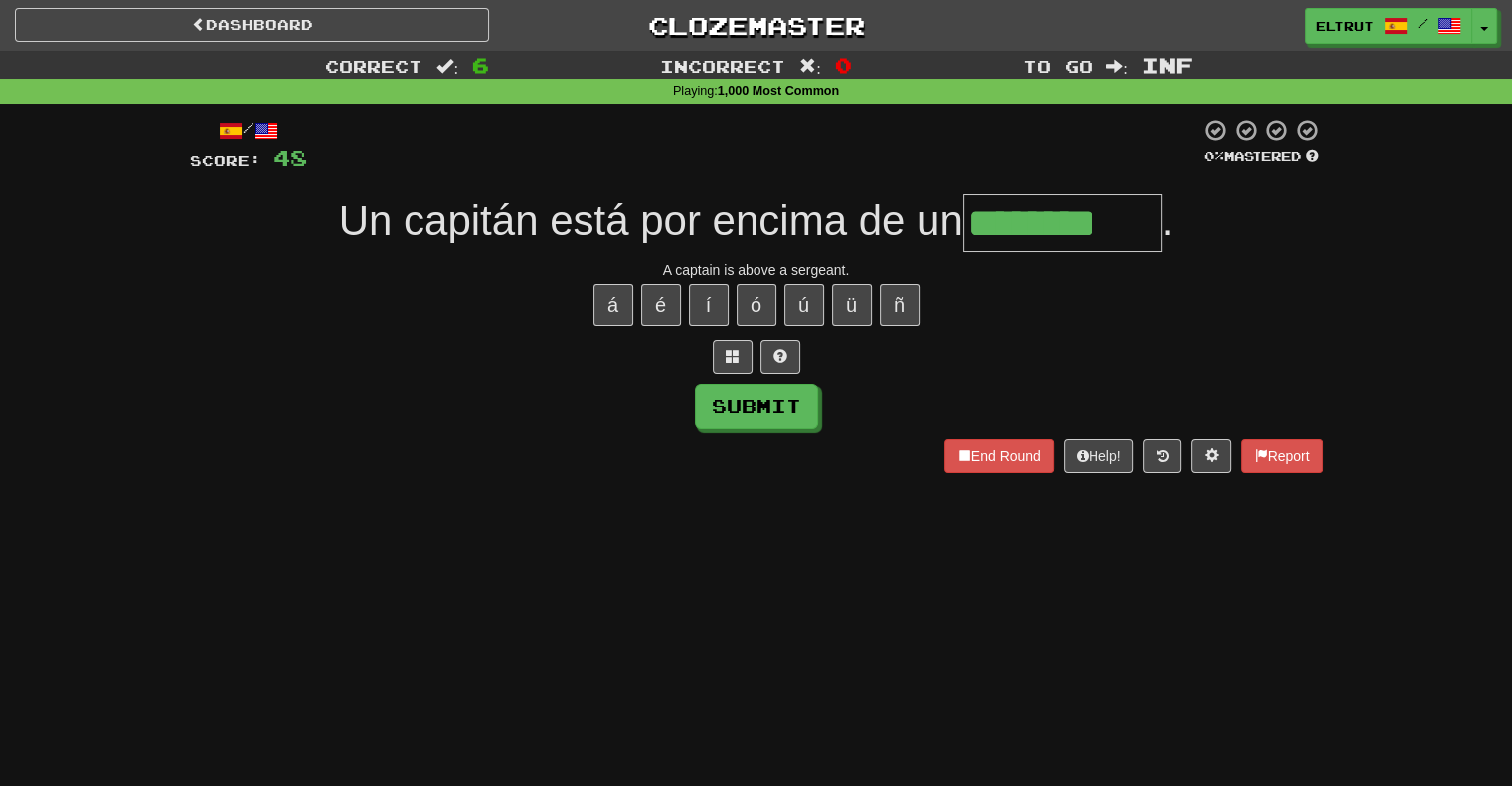 type on "********" 